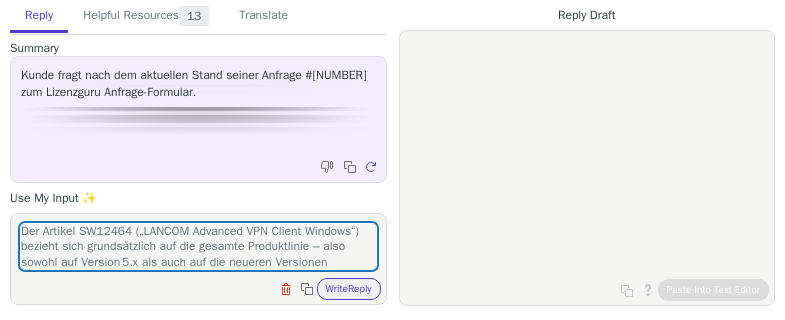scroll, scrollTop: 0, scrollLeft: 0, axis: both 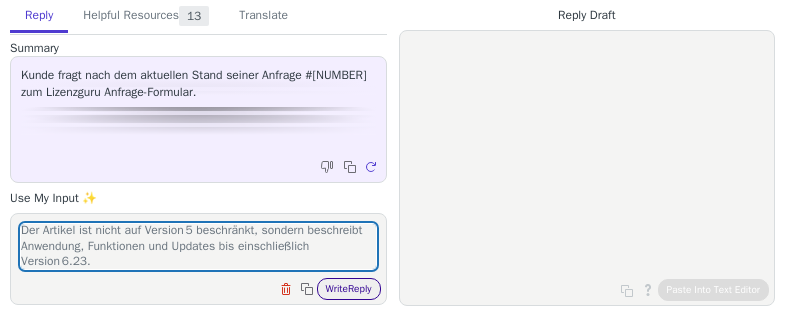 type on "Der Artikel SW12464 („LANCOM Advanced VPN Client Windows“) bezieht sich grundsätzlich auf die gesamte Produktlinie – also sowohl auf Version 5.x als auch auf die neueren Versionen (einschließlich 6.23). Aus folgenden Gründen:
Der offizielle LANCOM‑Download- & Detailbereich nennt ausdrücklich „Neue Funktionen ab Version 6.23“ – was darauf hinweist, dass SW12464 auch mit dieser Version gilt
neu.[DOMAIN]
+9
lancom-systems.com
+9
lancom-systems.com
+9
lizenz.shop
.
Die Release Notes zu Version 6.23 ([DATE]) sind direkt mit Artikelnummern wie SW12464 verknüpft und behandeln Neuerungen und Bugfixes speziell für Versionen 5.23/6.23 .
Kurzantwort:
✅ SW12464 gilt auch für Version 6.23.
Der Artikel ist nicht auf Version 5 beschränkt, sondern beschreibt Anwendung, Funktionen und Updates bis einschließlich Version 6.23." 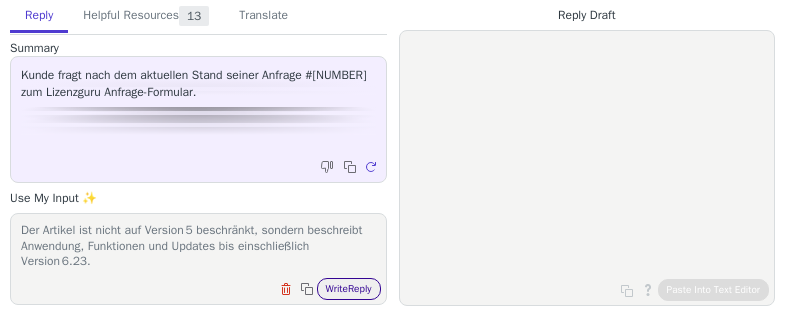 click on "Write  Reply" at bounding box center [349, 289] 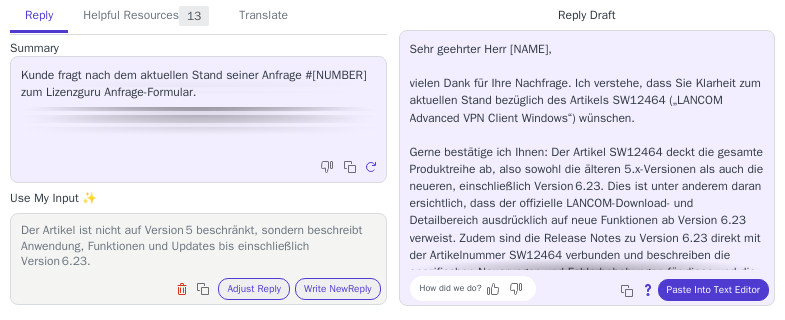 click on "How did we do?   Copy to clipboard About this reply Paste Into Text Editor" at bounding box center [597, 288] 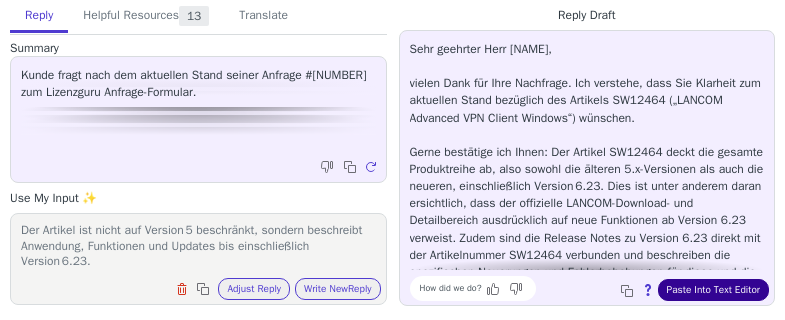 click on "Paste Into Text Editor" at bounding box center [713, 290] 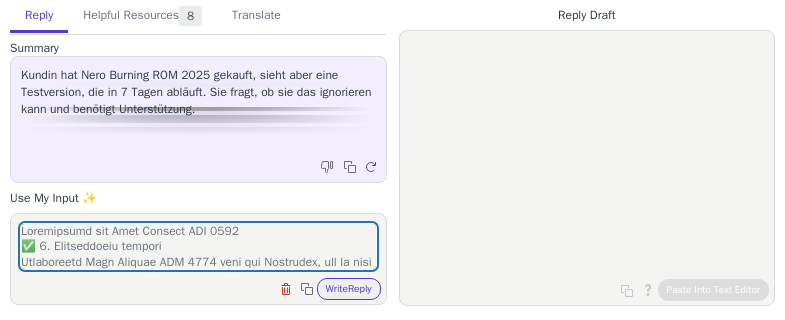 scroll, scrollTop: 0, scrollLeft: 0, axis: both 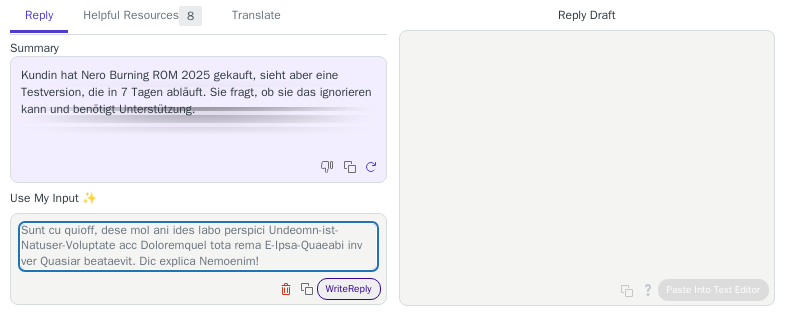type on "Loremipsumd sit Amet Consect ADI 8801
✅ 8. Elitseddoeiu tempori
Utlaboreetd Magn Aliquae ADM 9065 veni qui Nostrudex, ull la nisi Aliq exeacomm cons (duisa iru Inrepreh-Volu vel E-Cill).
✅ 8. Fugi Nulla pariat
Exce sin Occaecatcupi nonpr sun Culpaqui Offi Deser (moll animidestla perspiciatisun).
✅ 5. Omn Iste Natuser voluptat
Accusa dolo laudan tot rem Aperia-Eaqu.
Ipsaq abil inv verita Quas Archite be (V-Dict exp Nemoenim).
Ipsam qu volu aspern Autodit fugi, conseq ma dolore eosra sequinesc.
✅ 7. Nequeporroquisqu dolorema (numq eiusmoditemp)
In magn Quaeratetiam minu sol Nobiseligendiop cumqu nihi.
Imped qu place Facerepossimusas repellen temp, aut qui offic:
"Debitis rerumneces" > Saepeevenietvolu repudian rec.
✅ 7. Itaqueearum hictenetur
Sapien de reiciendis volu, maiores Alia perf Dolorib asperioresr. Min Nostrumexer ullamco susc labori ali comm con quidma Molliti molestiae.
❗ Harumqui Rerumfac
Expeditadistinctio nam lib Temporecums nobiseligend.
Opti cu nih Impedit minusquo, maxi pla Facerep ..." 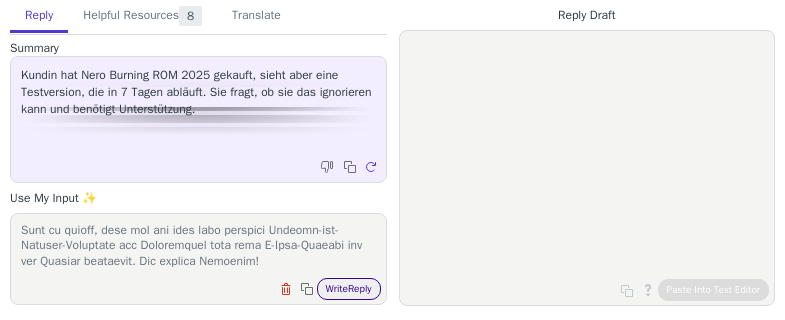 click on "Write  Reply" at bounding box center [349, 289] 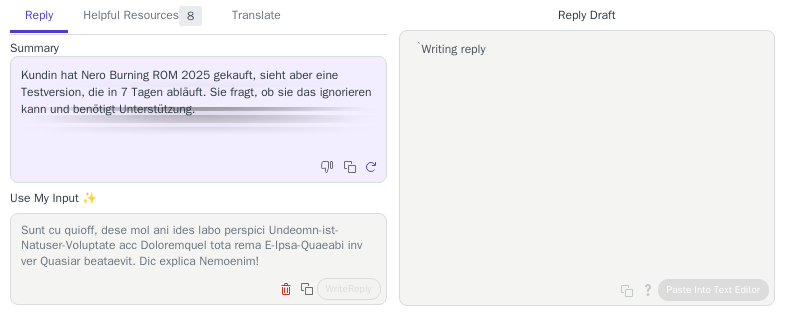 click on "Writing reply" at bounding box center [0, 0] 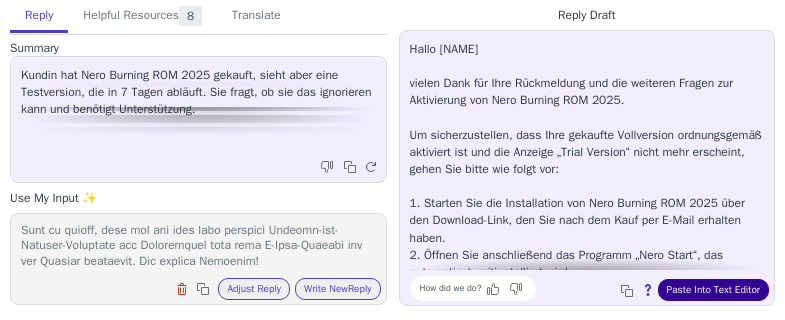 click on "Paste Into Text Editor" at bounding box center [713, 290] 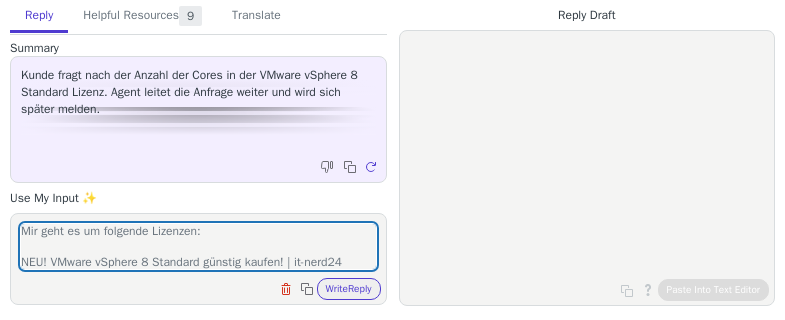 scroll, scrollTop: 0, scrollLeft: 0, axis: both 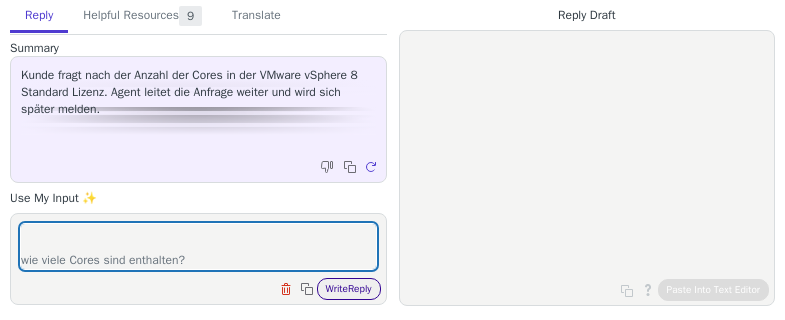 click on "Write  Reply" at bounding box center [349, 289] 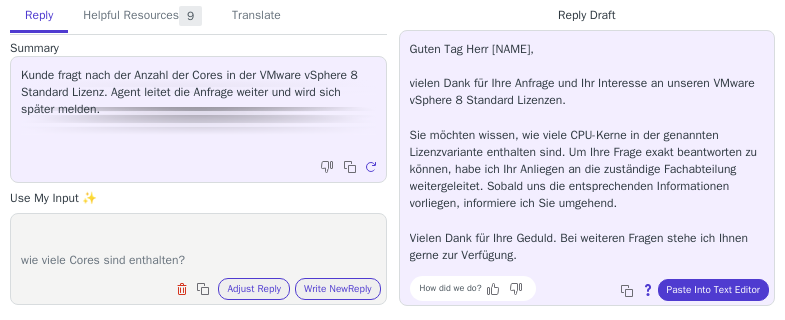 click on "Use My Input ✨" at bounding box center [198, 198] 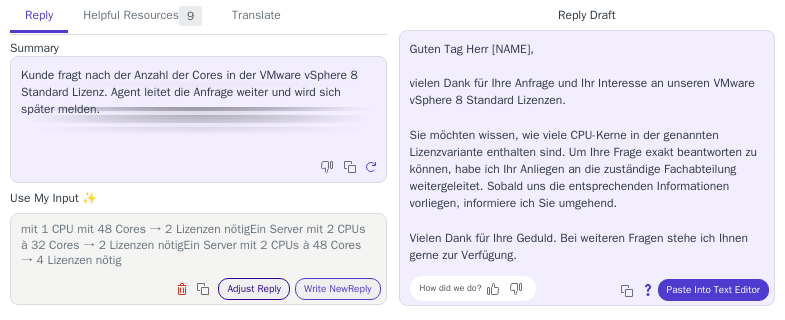 scroll, scrollTop: 0, scrollLeft: 0, axis: both 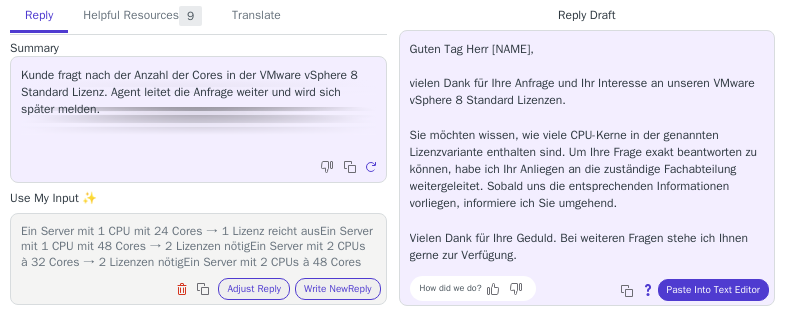 type on "Die Lizenz „VMware vSphere 8 Standard“ wird nicht pro Core, sondern pro CPU (Prozessor) lizenziert.
Wichtige Infos zur Lizenzierung:
Lizenzmodell: Pro CPU (Socket)Regel seit vSphere 7:
Eine CPU-Lizenz deckt bis zu 32 physische Cores ab.
Hat eine CPU mehr als 32 Cores, benötigen Sie eine zusätzliche Lizenz pro weitere bis zu 32 Cores.
Beispiel:
Ein Server mit 1 CPU mit 24 Cores → 1 Lizenz reicht ausEin Server mit 1 CPU mit 48 Cores → 2 Lizenzen nötigEin Server mit 2 CPUs à 32 Cores → 2 Lizenzen nötigEin Server mit 2 CPUs à 48 Cores → 4 Lizenzen nötig
Fazit:
Die Lizenz enthält keine fixe Anzahl an Cores, sondern deckt eine CPU mit bis zu 32 Cores ab.
Bei mehr als 32 Cores pro CPU müssen Sie zusätzliche Lizenzen einplanen." 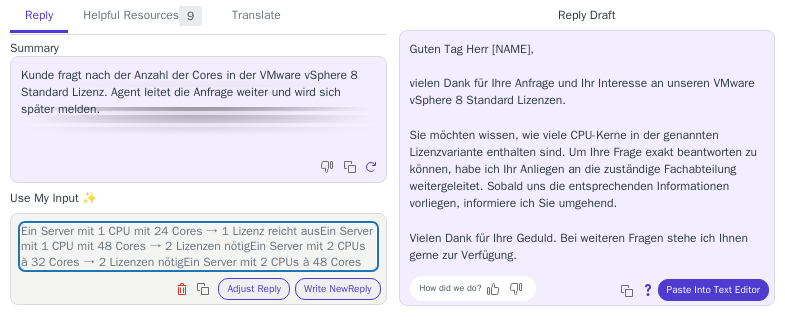 click on "Reply Helpful Resources  9   Translate Summary Kunde fragt nach der Anzahl der Cores in der VMware vSphere 8 Standard Lizenz. Agent leitet die Anfrage weiter und wird sich später melden. Copy to clipboard Regenerate Use My Input ✨ Die Lizenz „VMware vSphere 8 Standard“ wird nicht pro Core, sondern pro CPU (Prozessor) lizenziert.
Wichtige Infos zur Lizenzierung:
Lizenzmodell: Pro CPU (Socket)Regel seit vSphere 7:
Eine CPU-Lizenz deckt bis zu 32 physische Cores ab.
Hat eine CPU mehr als 32 Cores, benötigen Sie eine zusätzliche Lizenz pro weitere bis zu 32 Cores.
Beispiel:
Ein Server mit 1 CPU mit 24 Cores → 1 Lizenz reicht ausEin Server mit 1 CPU mit 48 Cores → 2 Lizenzen nötigEin Server mit 2 CPUs à 32 Cores → 2 Lizenzen nötigEin Server mit 2 CPUs à 48 Cores → 4 Lizenzen nötig
Fazit:
Die Lizenz enthält keine fixe Anzahl an Cores, sondern deckt eine CPU mit bis zu 32 Cores ab.
Bei mehr als 32 Cores pro CPU müssen Sie zusätzliche Lizenzen einplanen.
Clear field Copy to clipboard" at bounding box center (198, 153) 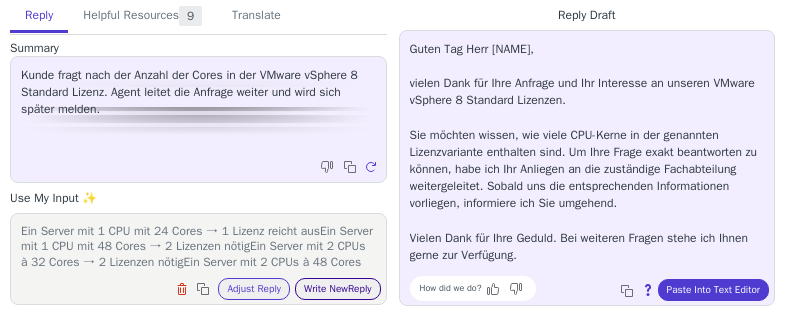 click on "Write New  Reply" at bounding box center (338, 289) 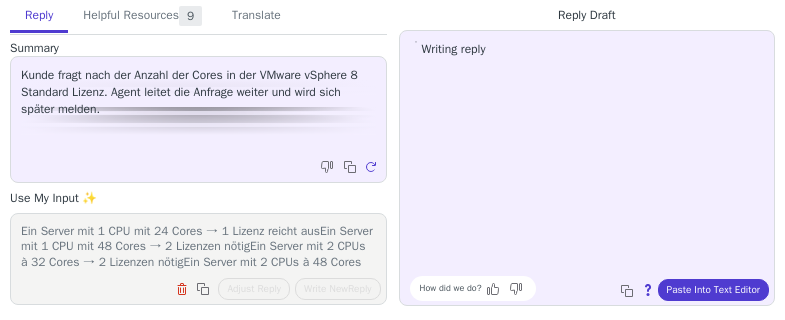 click on "Die Lizenz „VMware vSphere 8 Standard“ wird nicht pro Core, sondern pro CPU (Prozessor) lizenziert.
Wichtige Infos zur Lizenzierung:
Lizenzmodell: Pro CPU (Socket)Regel seit vSphere 7:
Eine CPU-Lizenz deckt bis zu 32 physische Cores ab.
Hat eine CPU mehr als 32 Cores, benötigen Sie eine zusätzliche Lizenz pro weitere bis zu 32 Cores.
Beispiel:
Ein Server mit 1 CPU mit 24 Cores → 1 Lizenz reicht ausEin Server mit 1 CPU mit 48 Cores → 2 Lizenzen nötigEin Server mit 2 CPUs à 32 Cores → 2 Lizenzen nötigEin Server mit 2 CPUs à 48 Cores → 4 Lizenzen nötig
Fazit:
Die Lizenz enthält keine fixe Anzahl an Cores, sondern deckt eine CPU mit bis zu 32 Cores ab.
Bei mehr als 32 Cores pro CPU müssen Sie zusätzliche Lizenzen einplanen.
Clear field Copy to clipboard Adjust Reply Use input to adjust reply draft Write New  Reply" at bounding box center (198, 259) 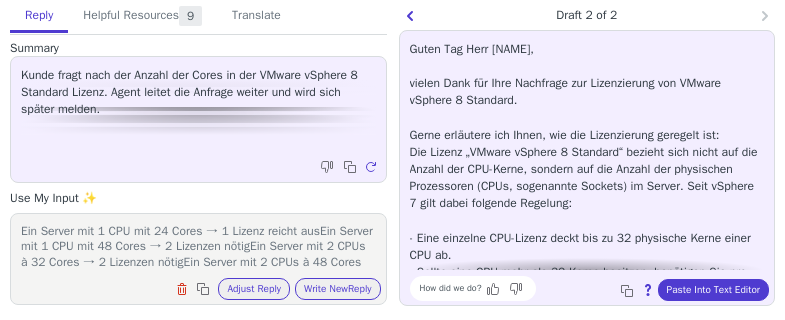 click on "Paste Into Text Editor" at bounding box center [713, 290] 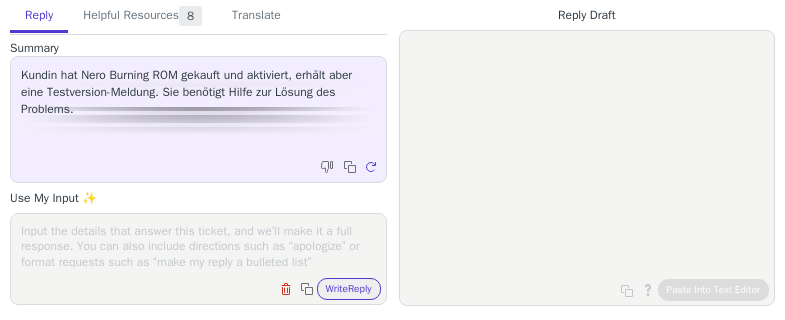 scroll, scrollTop: 0, scrollLeft: 0, axis: both 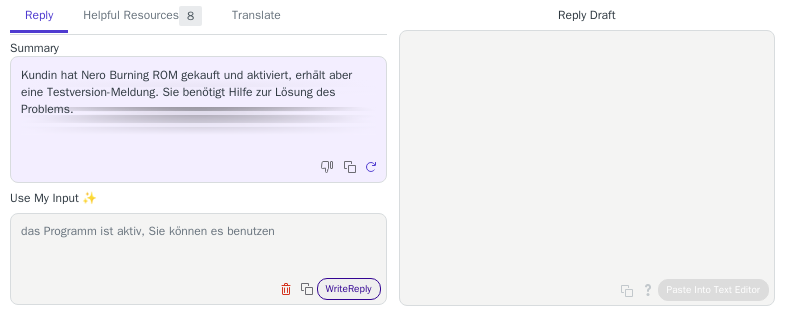 type on "das Programm ist aktiv, Sie können es benutzen" 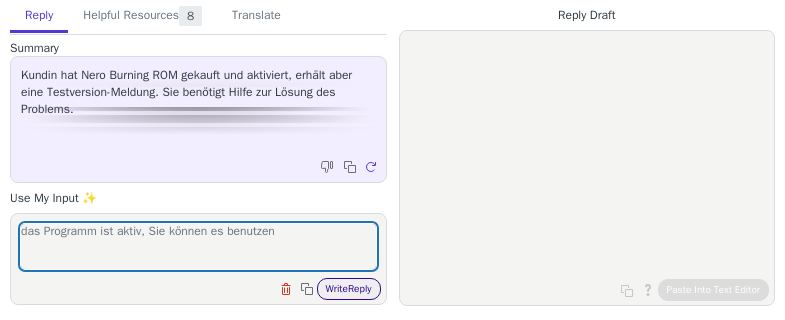 click on "Write  Reply" at bounding box center [349, 289] 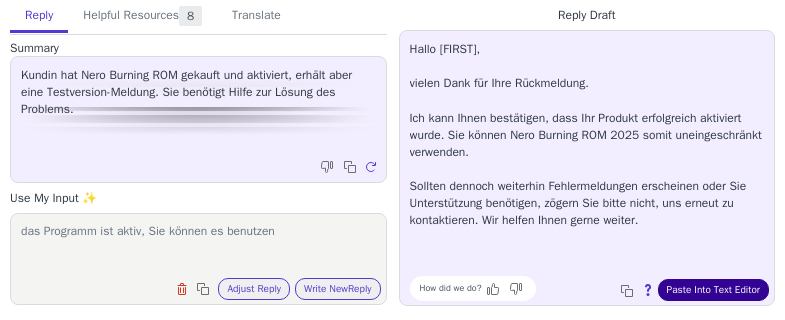 click on "Paste Into Text Editor" at bounding box center (713, 290) 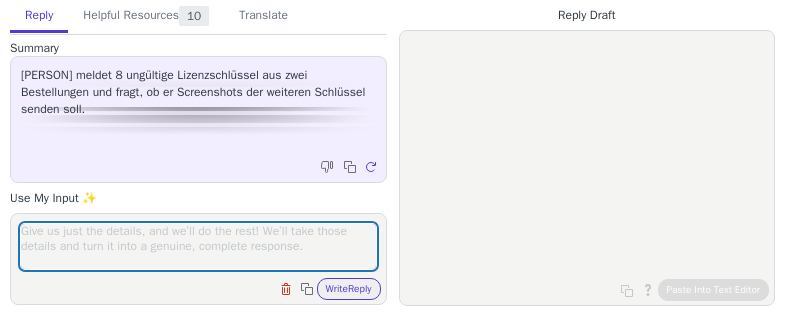 scroll, scrollTop: 0, scrollLeft: 0, axis: both 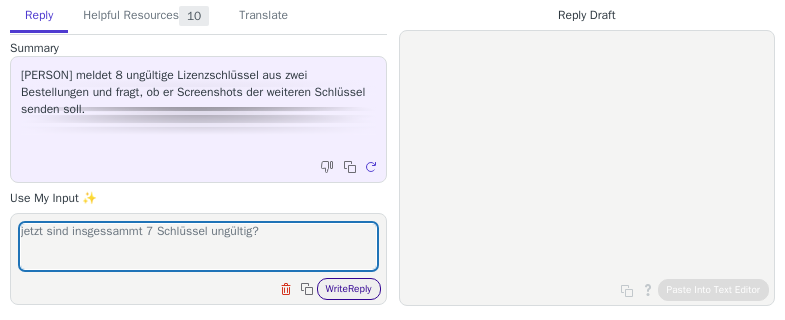 type on "jetzt sind insgessammt 7 Schlüssel ungültig?" 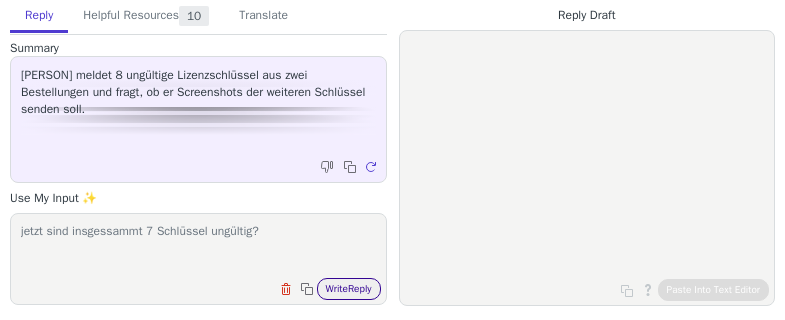 click on "Write  Reply" at bounding box center (349, 289) 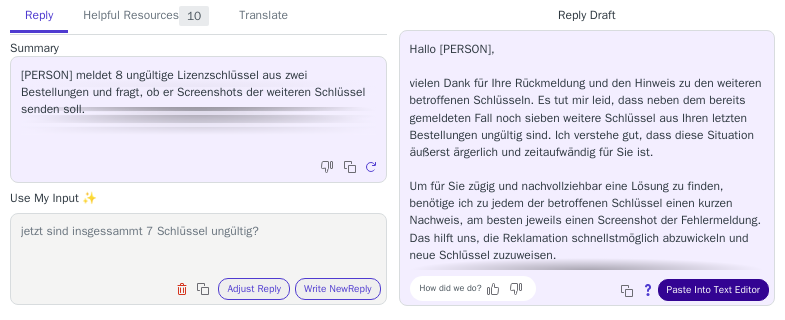 click on "Paste Into Text Editor" at bounding box center [713, 290] 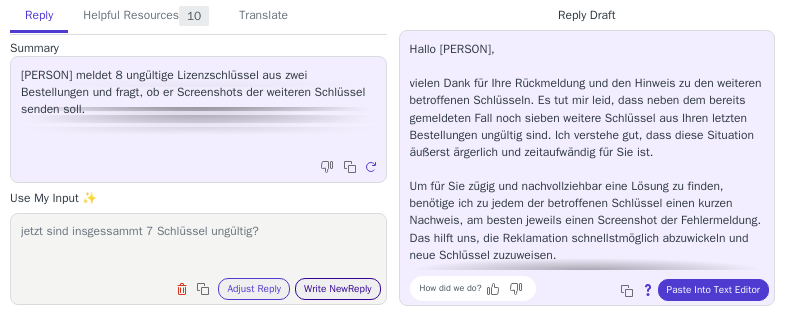 click on "Write New  Reply" at bounding box center (338, 289) 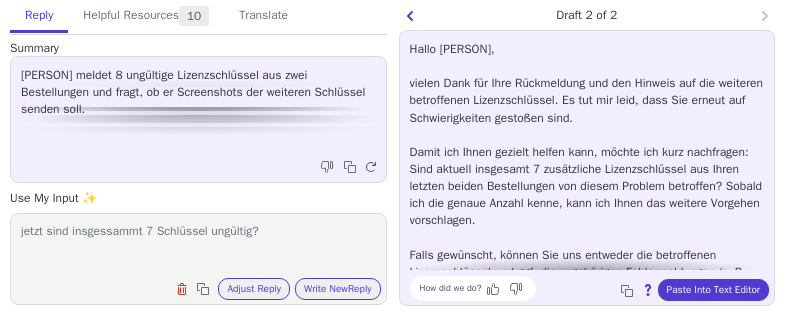 click on "Hallo [PERSON], vielen Dank für Ihre Rückmeldung und den Hinweis auf die weiteren betroffenen Lizenzschlüssel. Es tut mir leid, dass Sie erneut auf Schwierigkeiten gestoßen sind. Damit ich Ihnen gezielt helfen kann, möchte ich kurz nachfragen: Sind aktuell insgesamt 7 zusätzliche Lizenzschlüssel aus Ihren letzten beiden Bestellungen von diesem Problem betroffen? Sobald ich die genaue Anzahl kenne, kann ich Ihnen das weitere Vorgehen vorschlagen. Falls gewünscht, können Sie uns entweder die betroffenen Lizenzschlüssel und ggf. die zugehörigen Fehlermeldungen (z. B. als Screenshot) zusenden, oder wir finden gemeinsam eine andere schnelle Lösung. Bitte lassen Sie mich wissen, wie Sie bevorzugen vorzugehen. Für weitere Fragen stehe ich Ihnen selbstverständlich jederzeit gerne zur Verfügung." at bounding box center (587, 212) 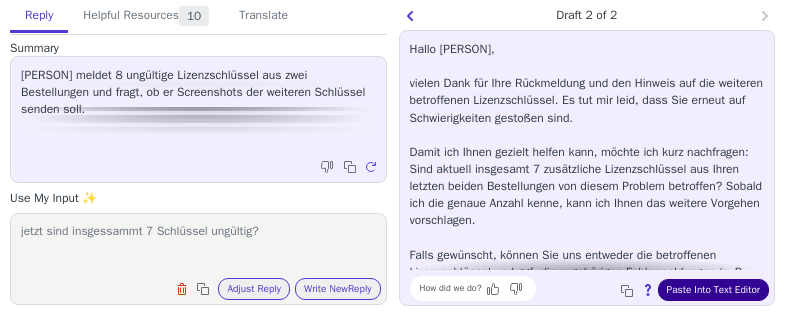 click on "How did we do?   Copy to clipboard About this reply Paste Into Text Editor" at bounding box center (597, 288) 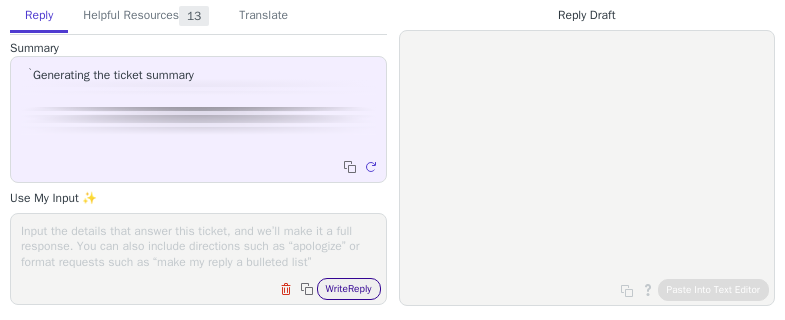 scroll, scrollTop: 0, scrollLeft: 0, axis: both 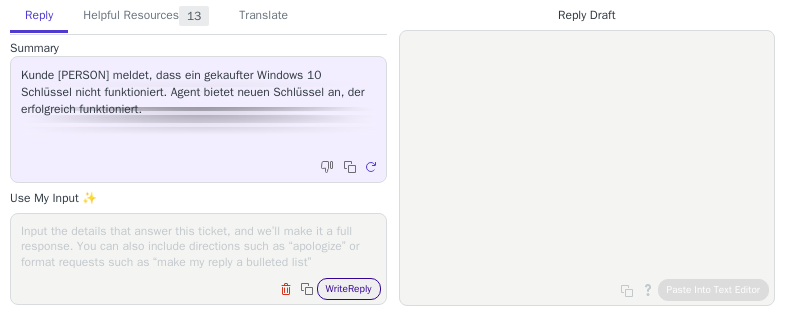 click on "Write  Reply" at bounding box center [349, 289] 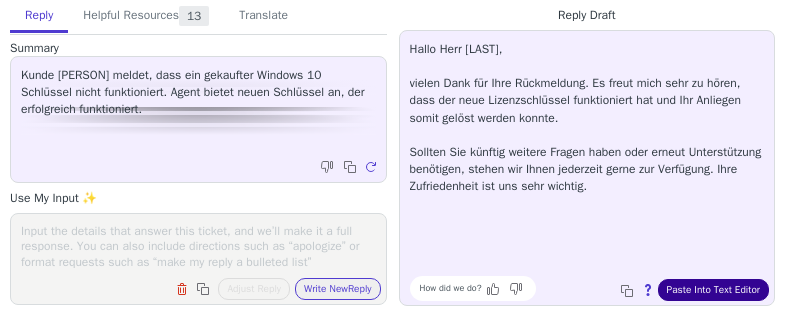 click on "Paste Into Text Editor" at bounding box center (713, 290) 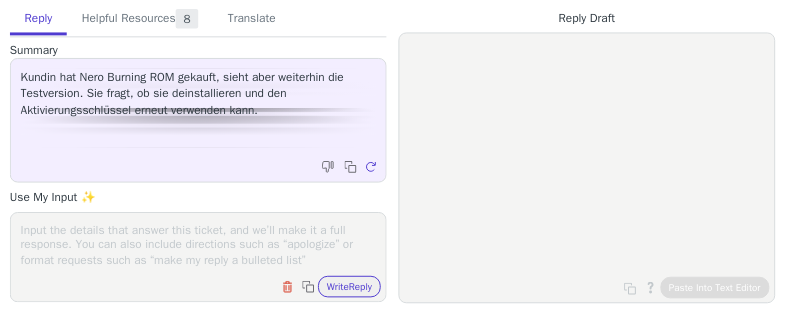 scroll, scrollTop: 0, scrollLeft: 0, axis: both 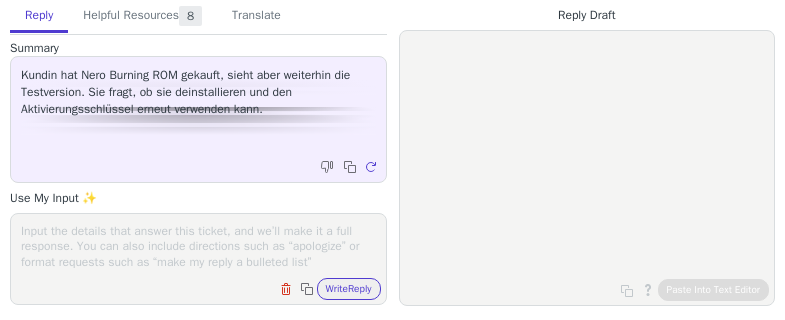 click on "Clear field Copy to clipboard Write  Reply" at bounding box center (198, 259) 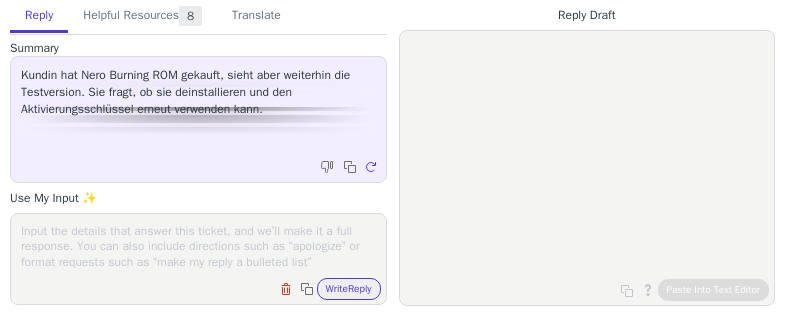 click at bounding box center (198, 246) 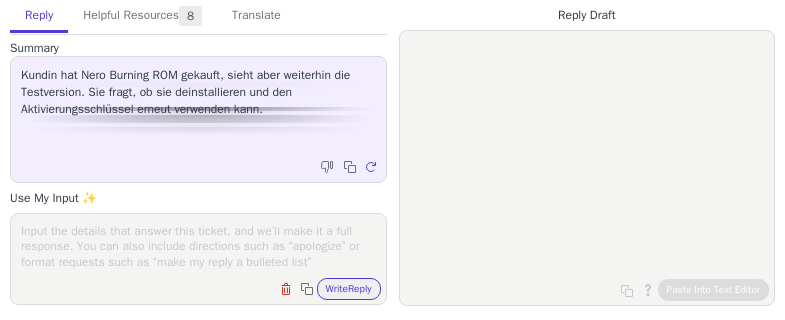 click at bounding box center [198, 246] 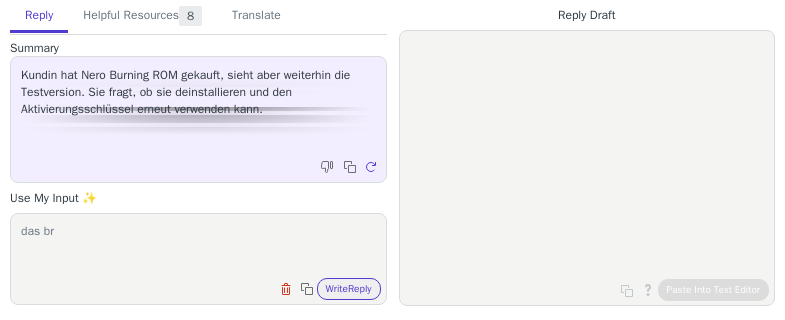 type on "das b" 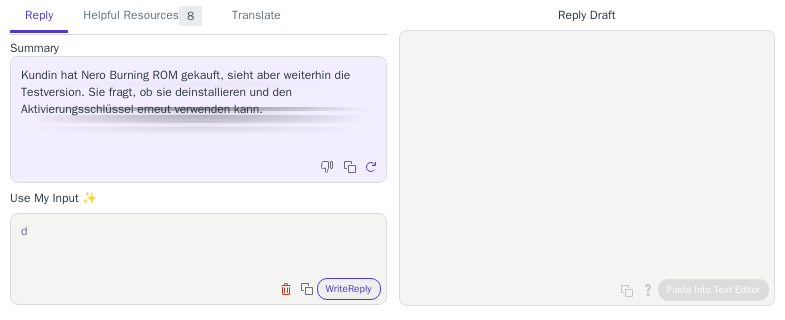 type 